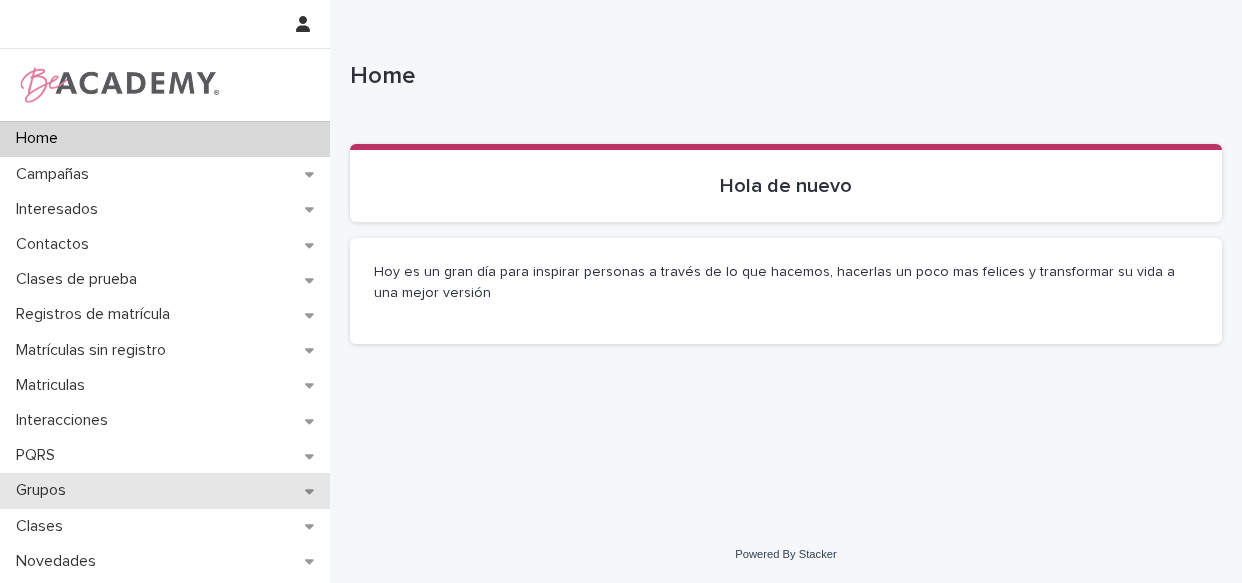 scroll, scrollTop: 0, scrollLeft: 0, axis: both 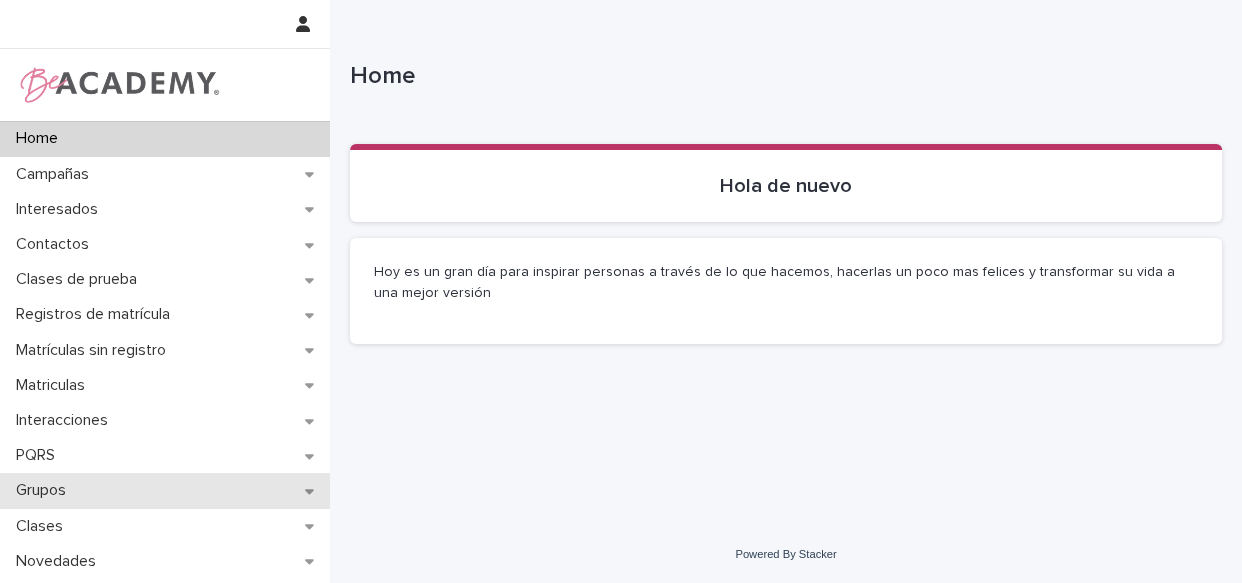 click on "Grupos" at bounding box center (165, 490) 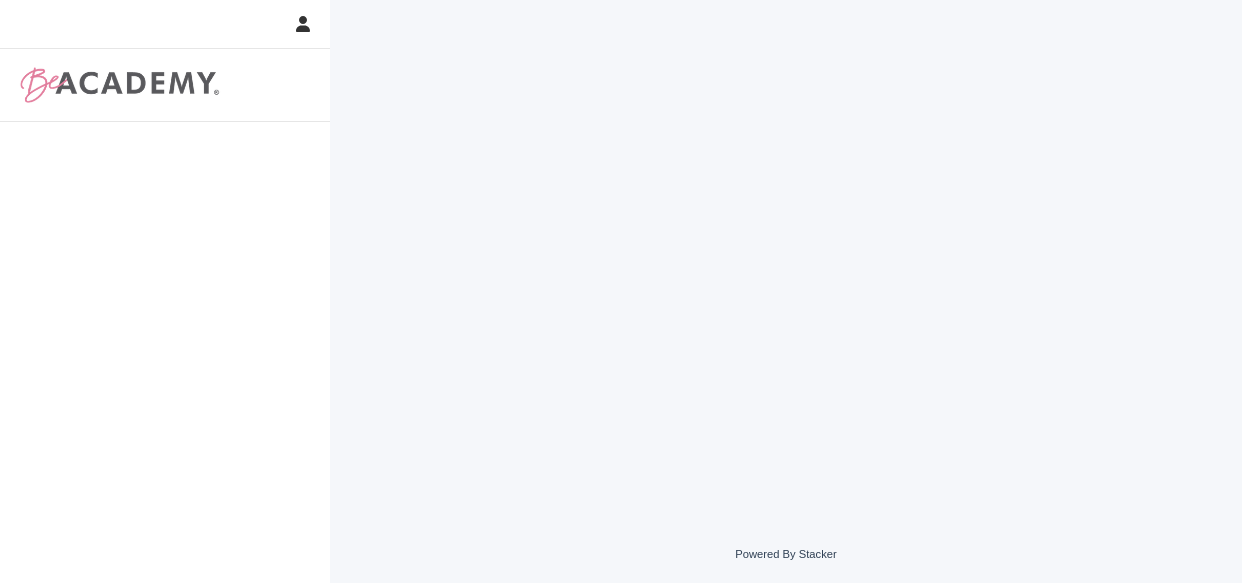 scroll, scrollTop: 0, scrollLeft: 0, axis: both 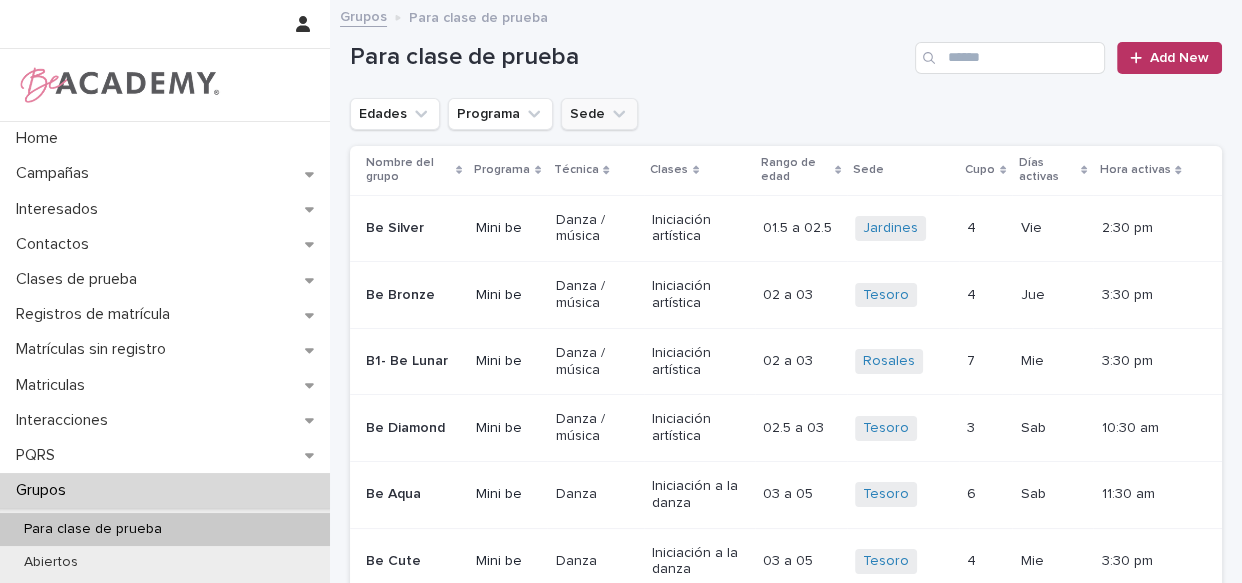 click on "Sede" at bounding box center (599, 114) 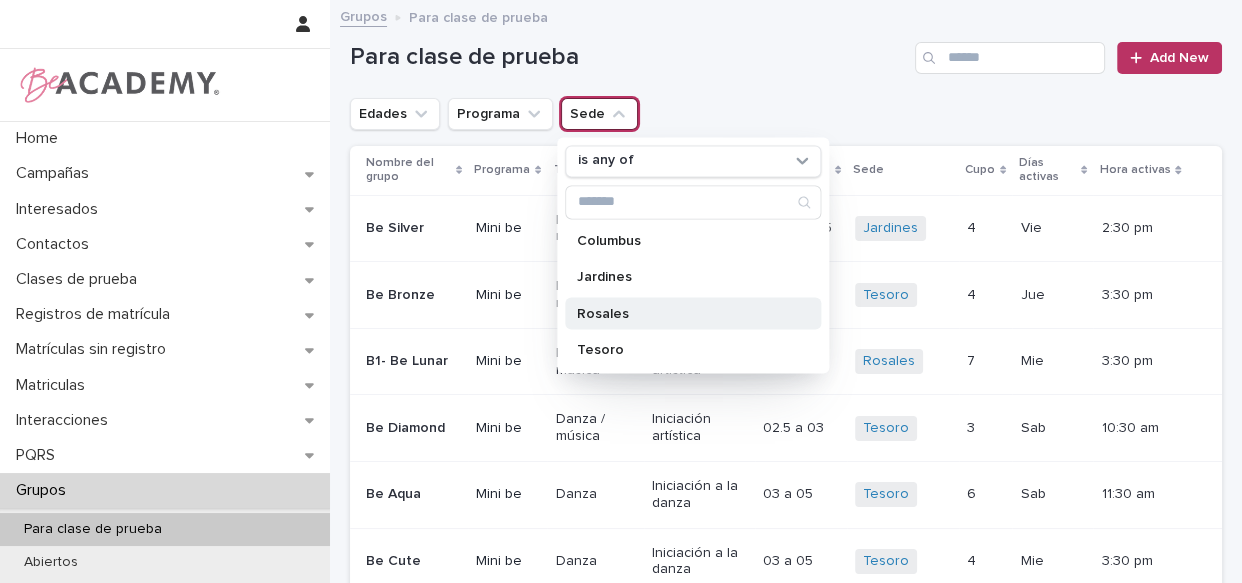 click on "Rosales" at bounding box center [683, 313] 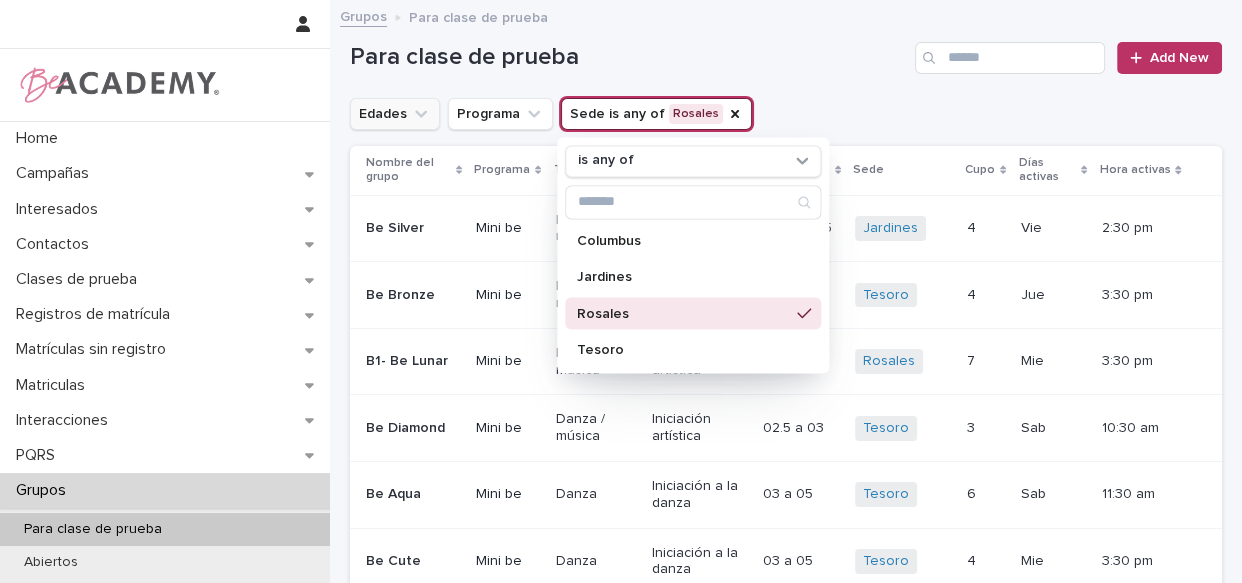 click on "Edades" at bounding box center (395, 114) 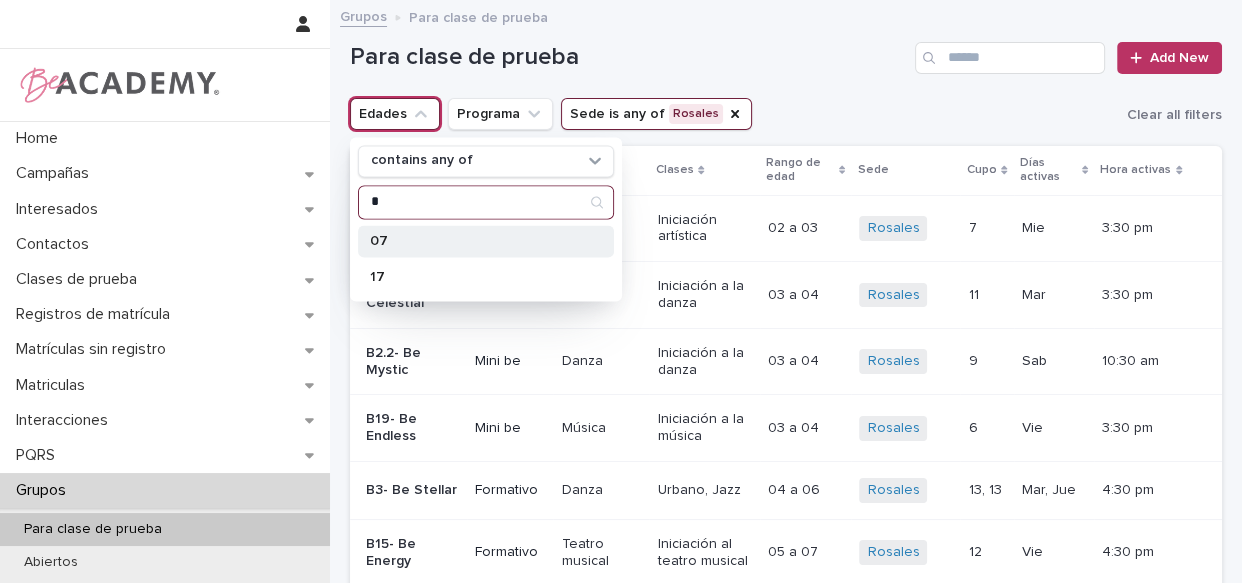 type on "*" 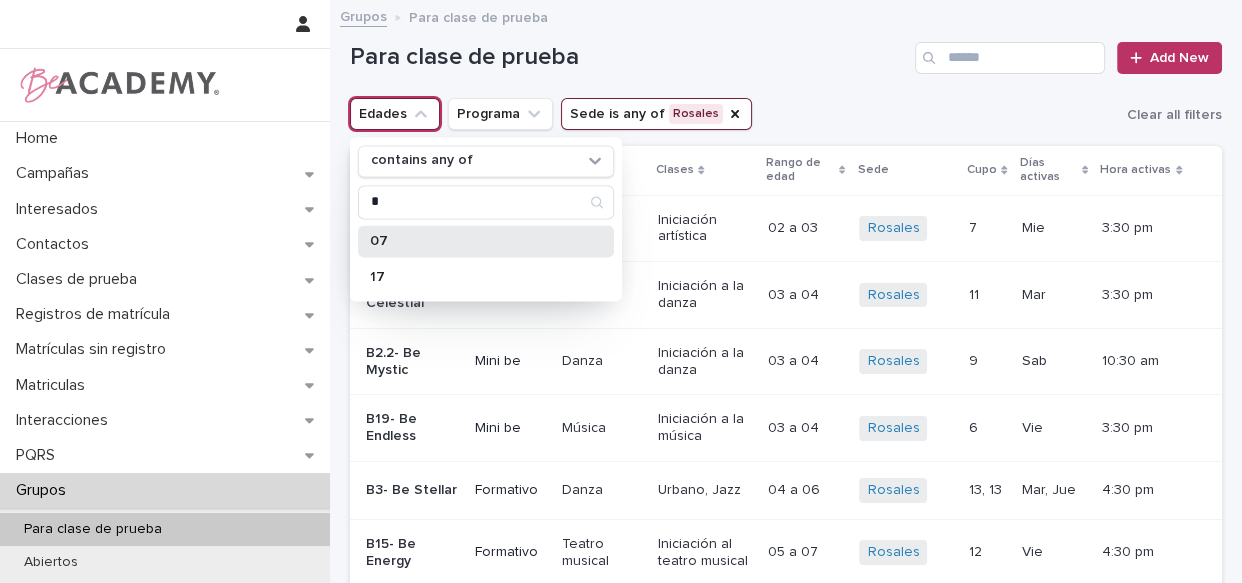 click on "07" at bounding box center [476, 241] 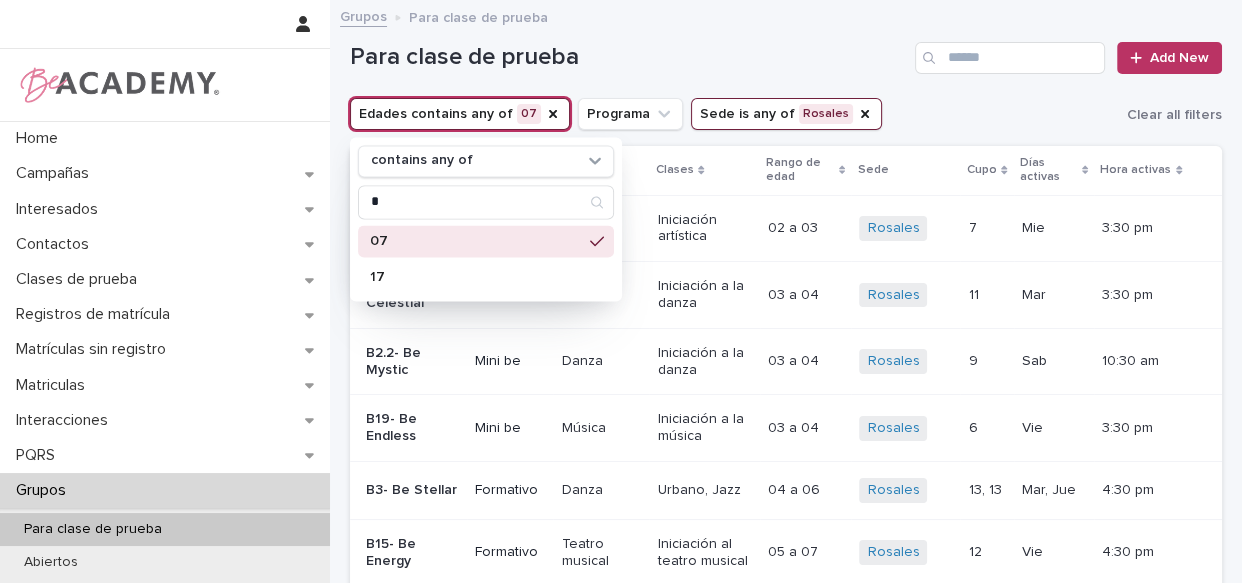click on "Para clase de prueba Add New" at bounding box center [786, 50] 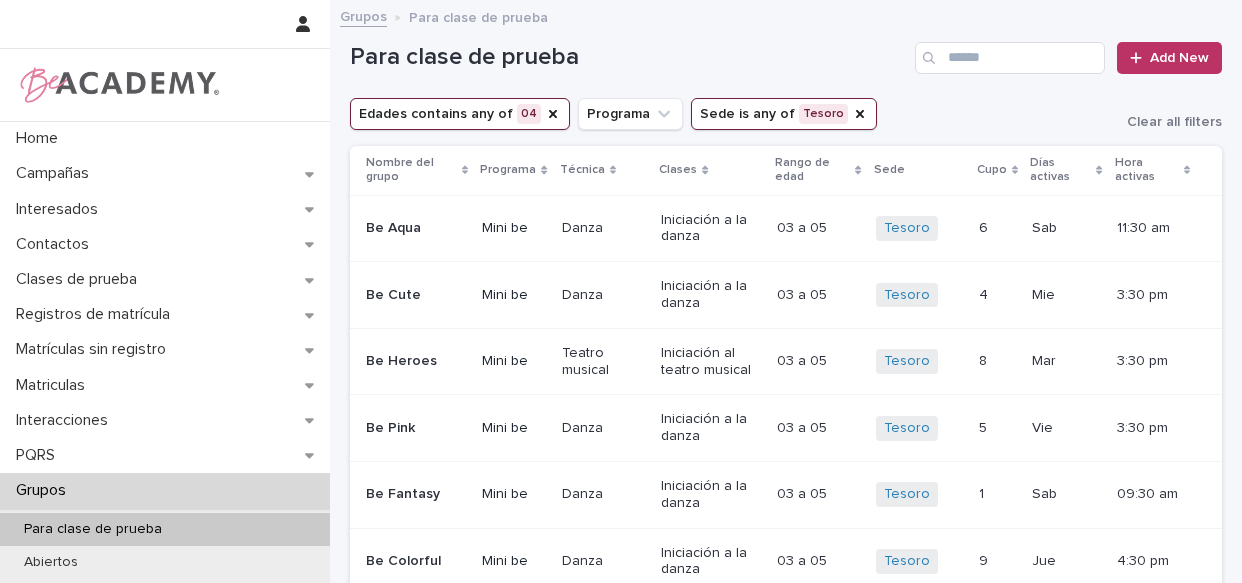 scroll, scrollTop: 0, scrollLeft: 0, axis: both 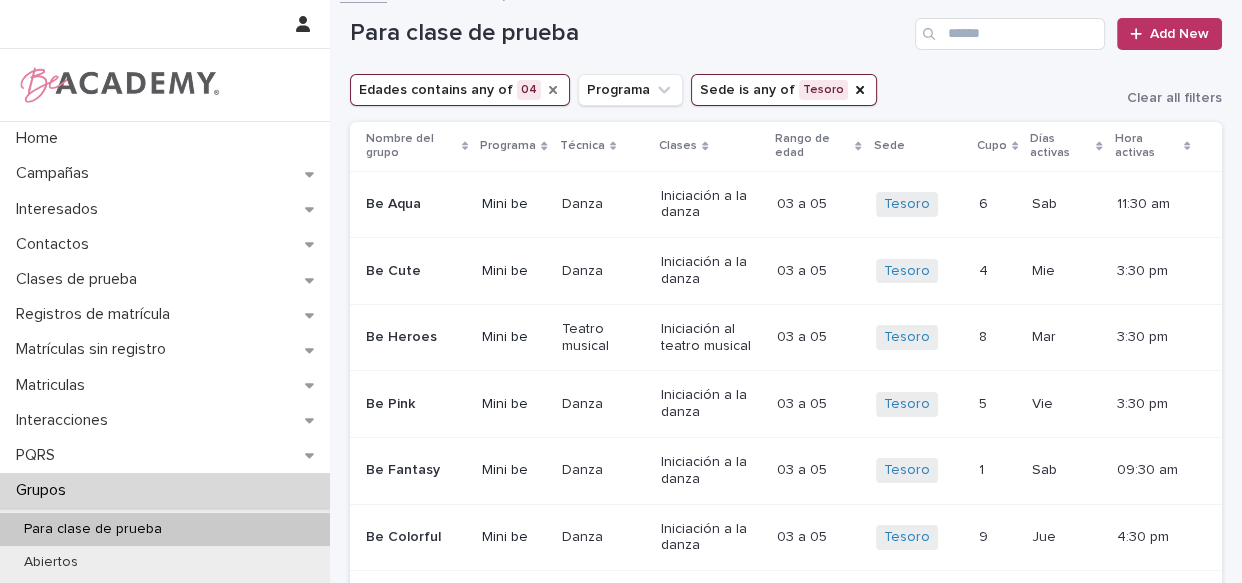 click 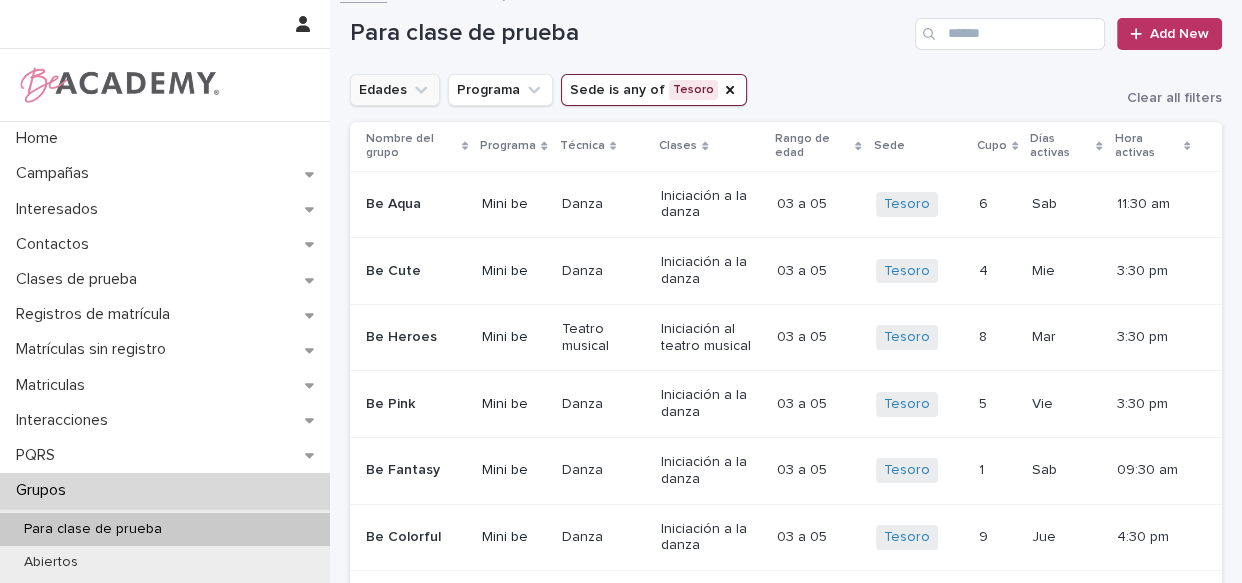 click 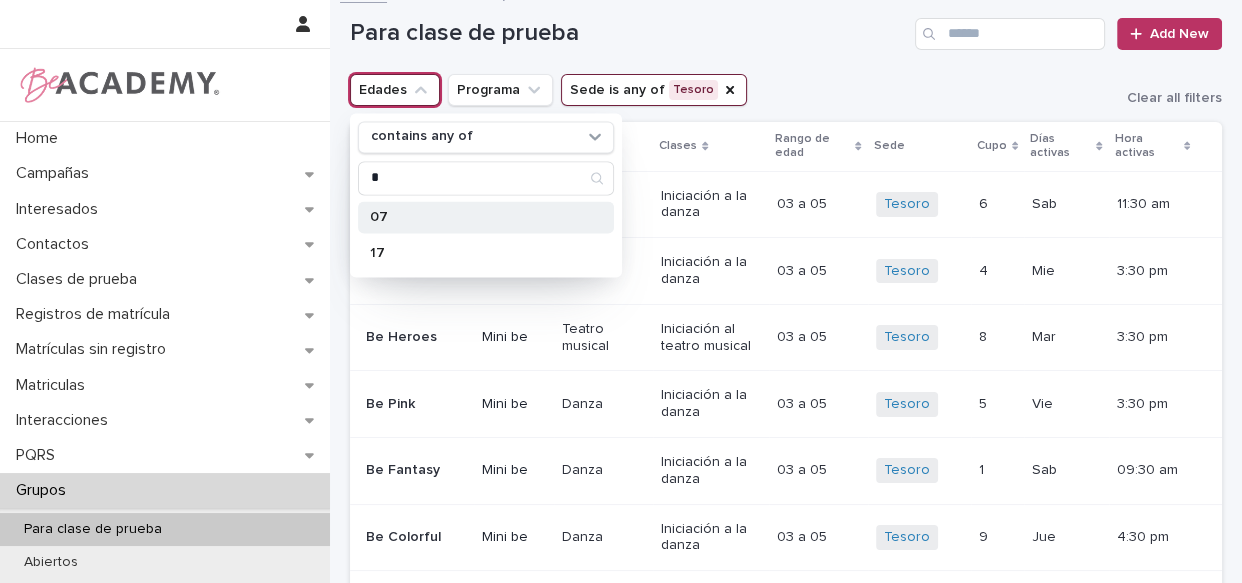 type on "*" 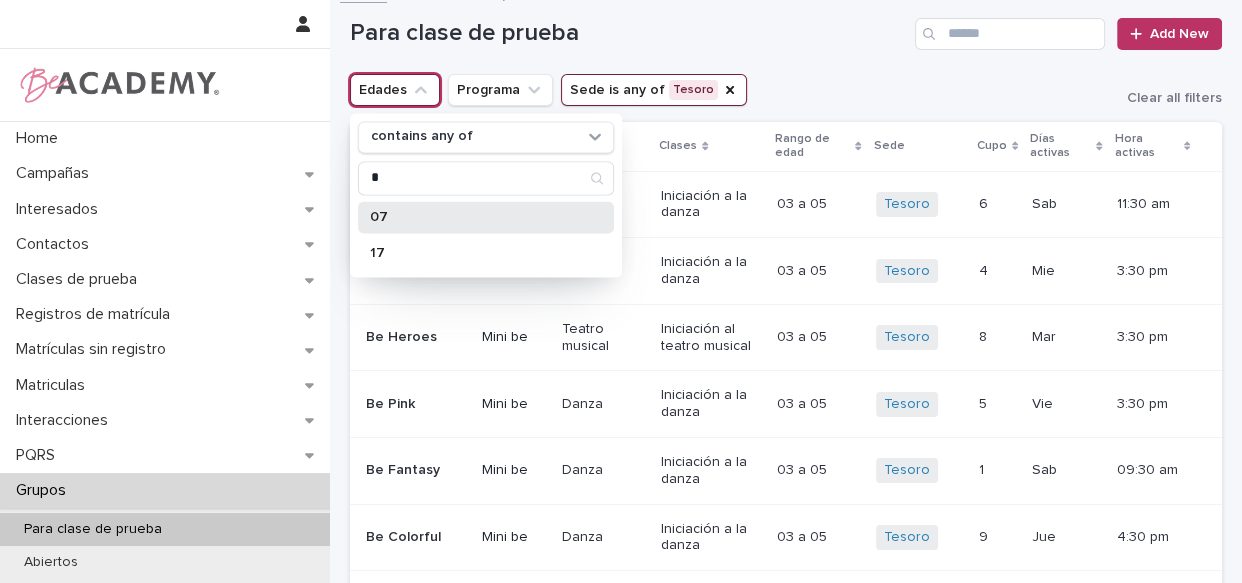 click on "07" at bounding box center [476, 217] 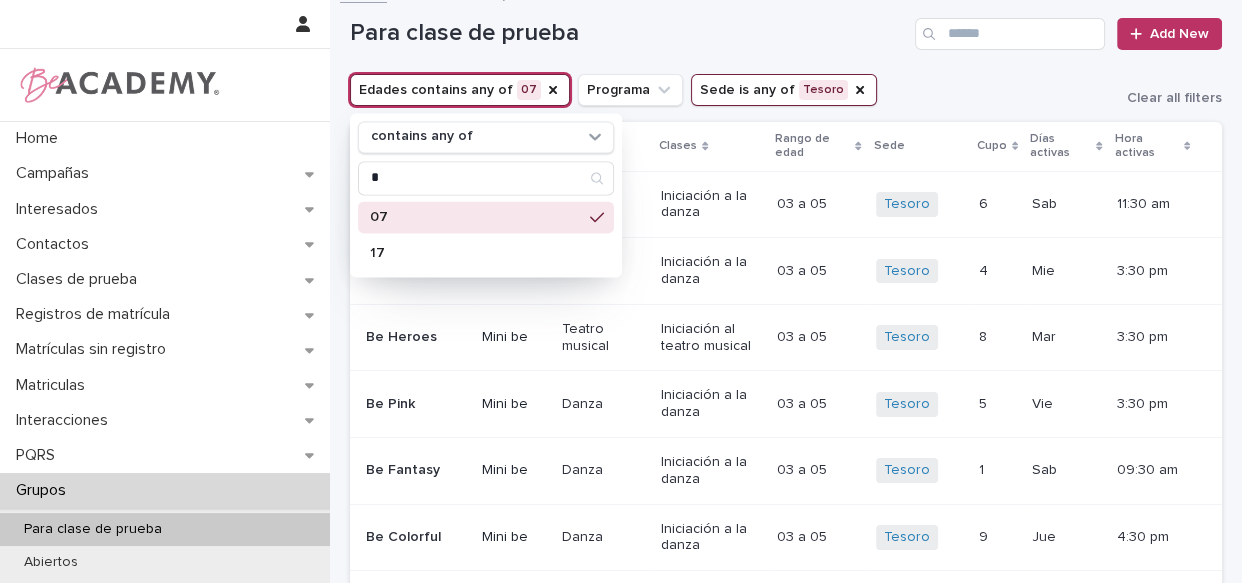 click on "Para clase de prueba Add New" at bounding box center (786, 26) 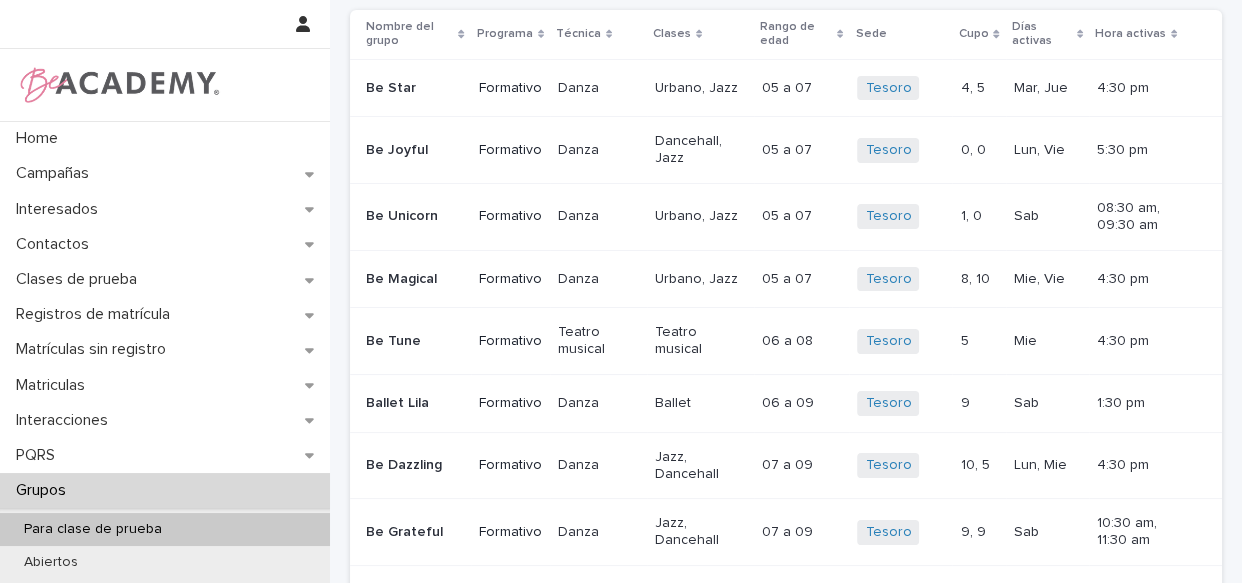 scroll, scrollTop: 0, scrollLeft: 0, axis: both 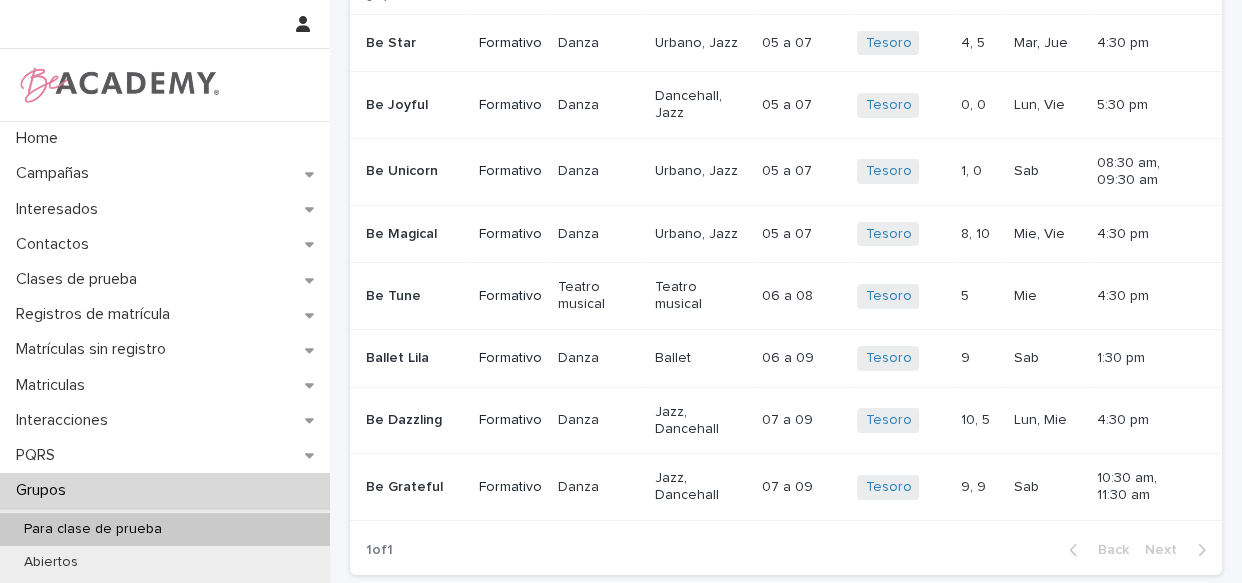 click on "06   a 09   06   a 09" at bounding box center [802, 358] 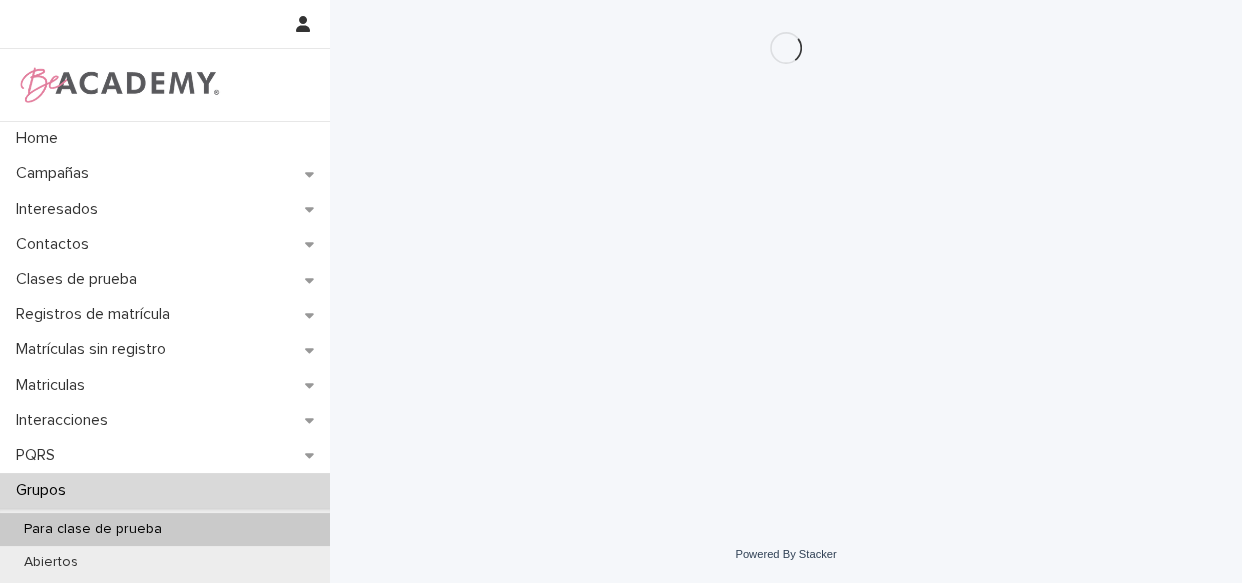 scroll, scrollTop: 0, scrollLeft: 0, axis: both 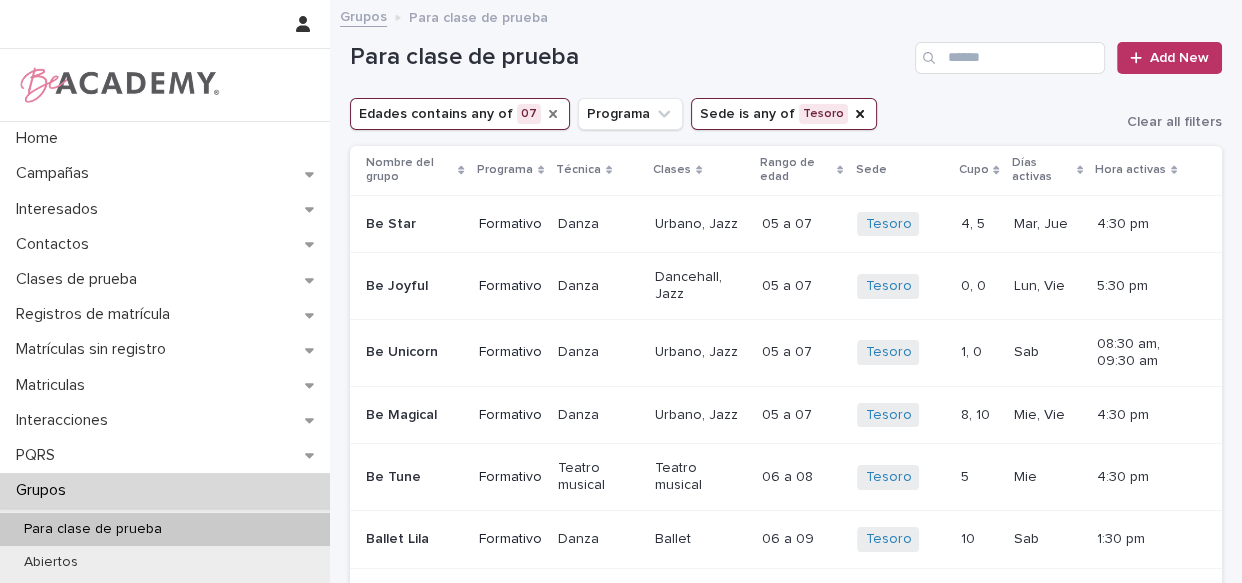 click 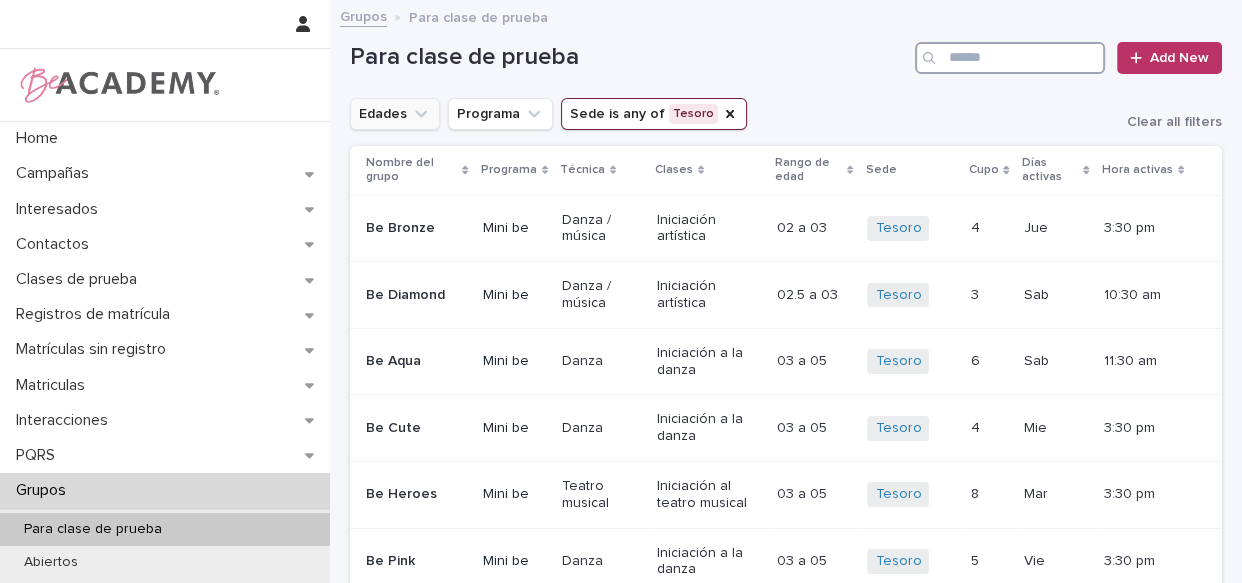 click at bounding box center (1010, 58) 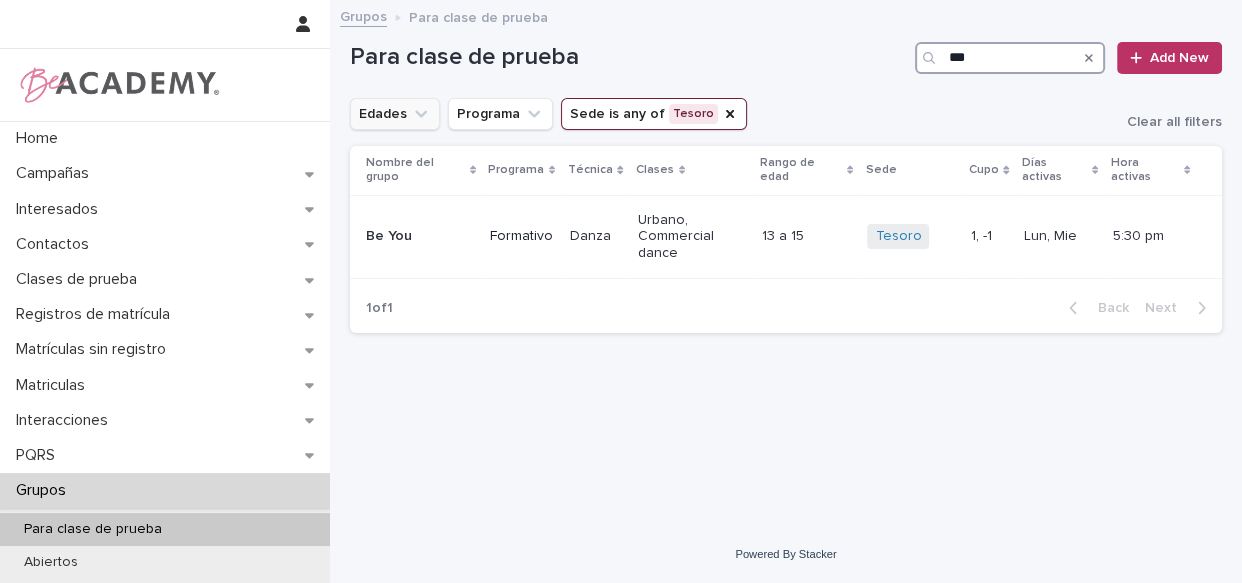 type on "***" 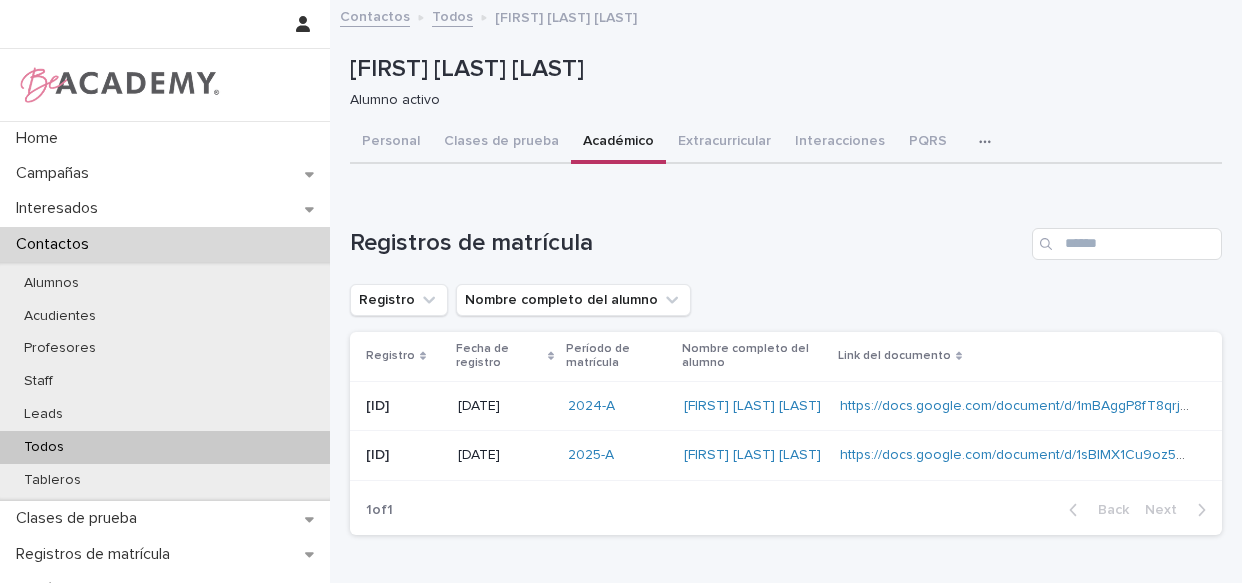scroll, scrollTop: 0, scrollLeft: 0, axis: both 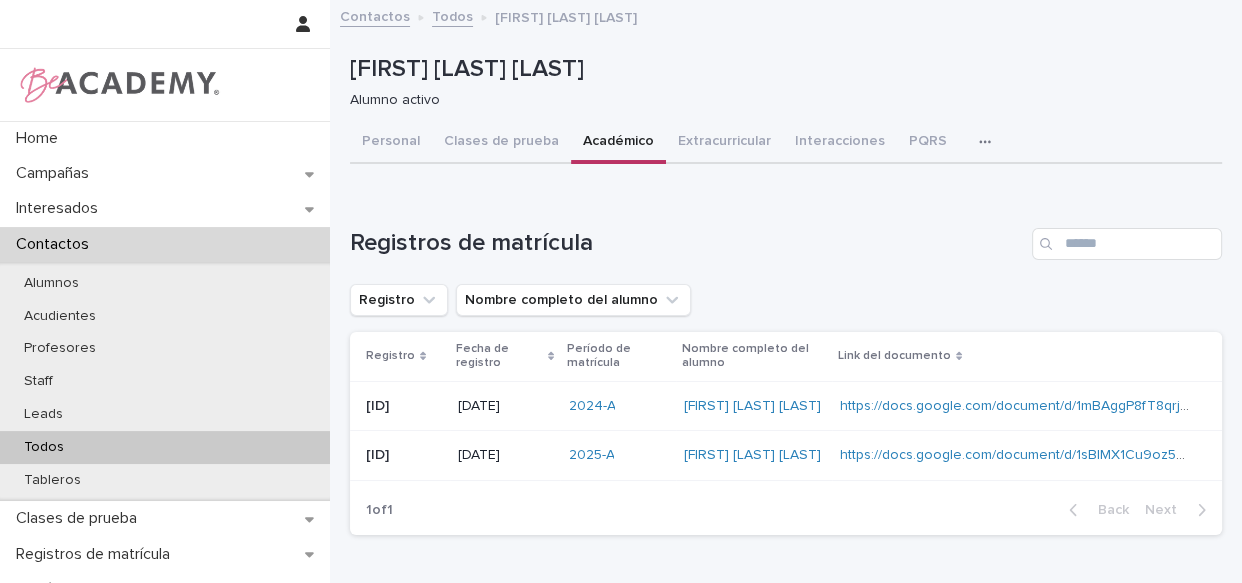 click on "Todos" at bounding box center (452, 15) 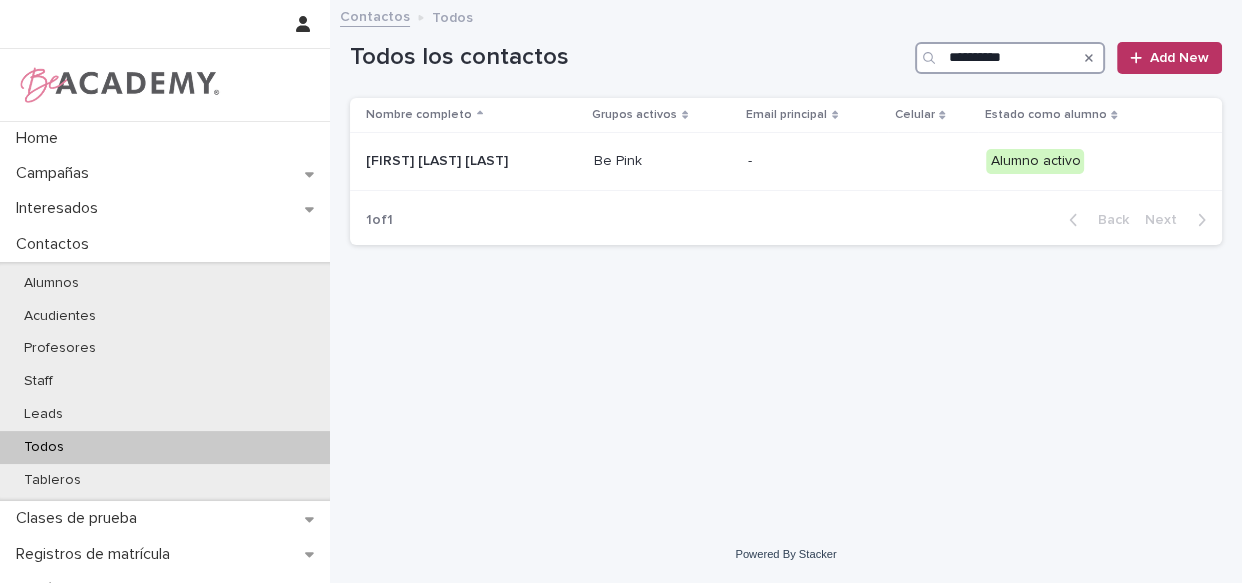 click on "**********" at bounding box center (1010, 58) 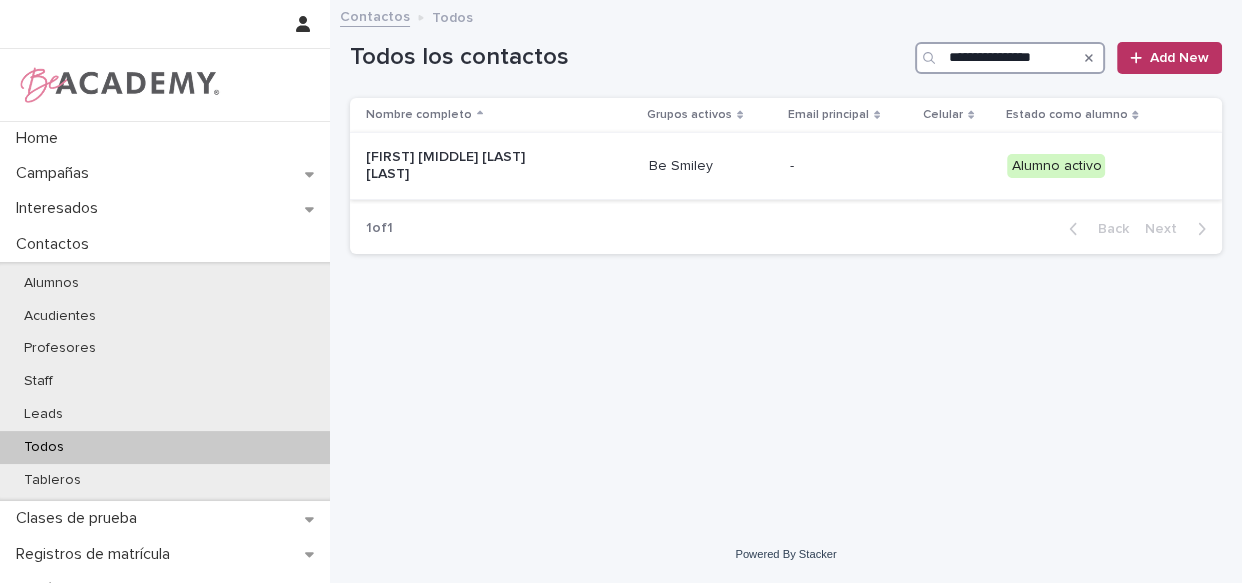type on "**********" 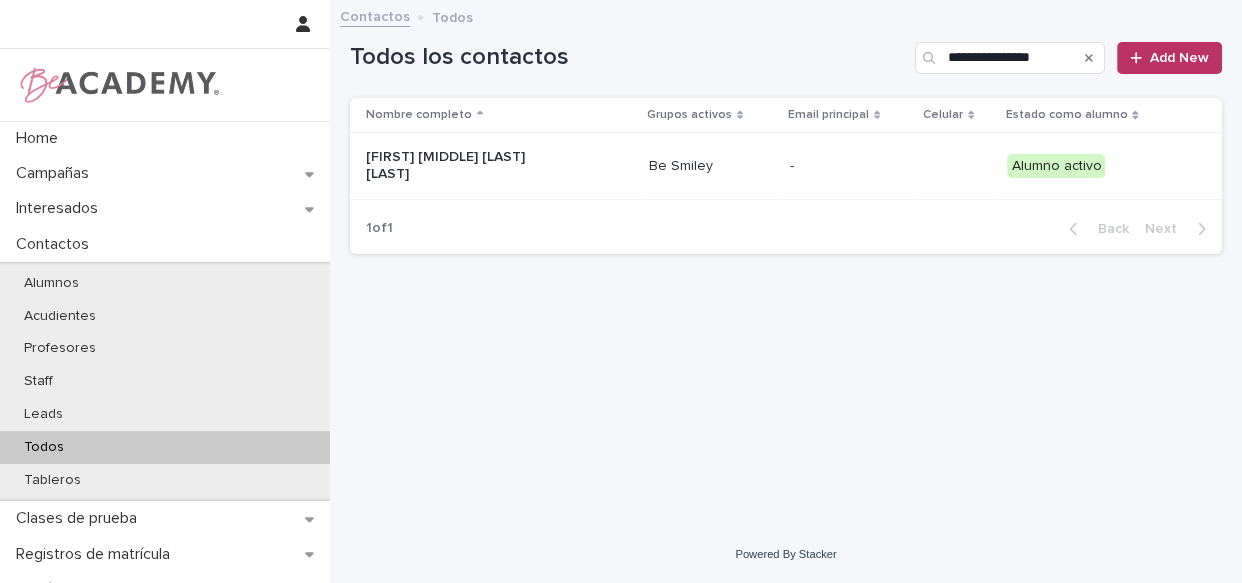 click on "Be Smiley" at bounding box center [711, 166] 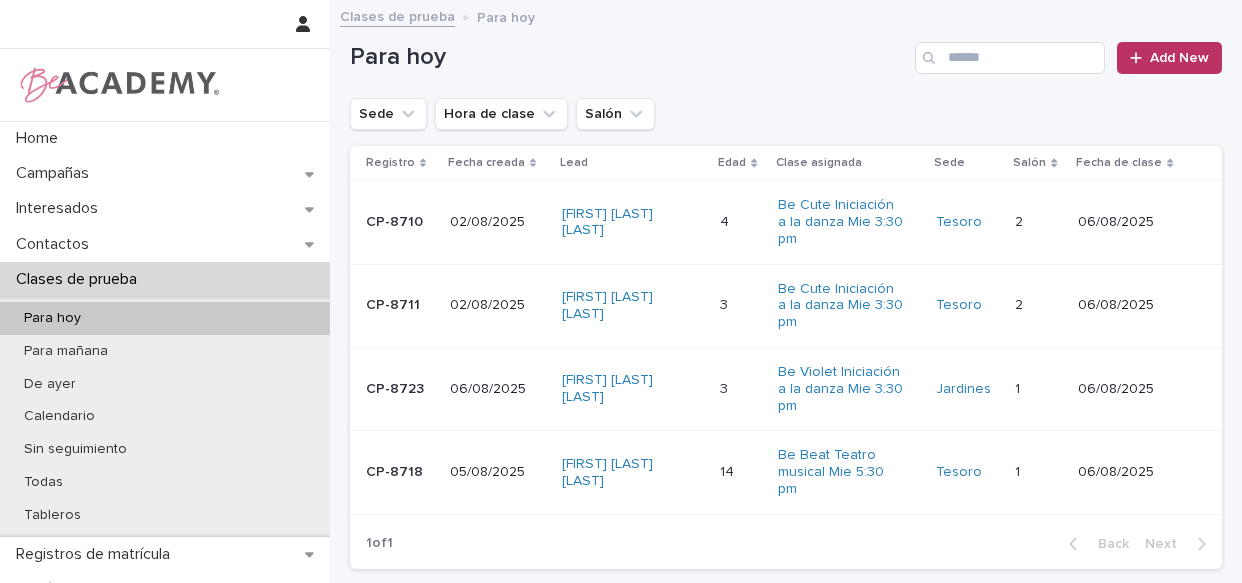 scroll, scrollTop: 0, scrollLeft: 0, axis: both 